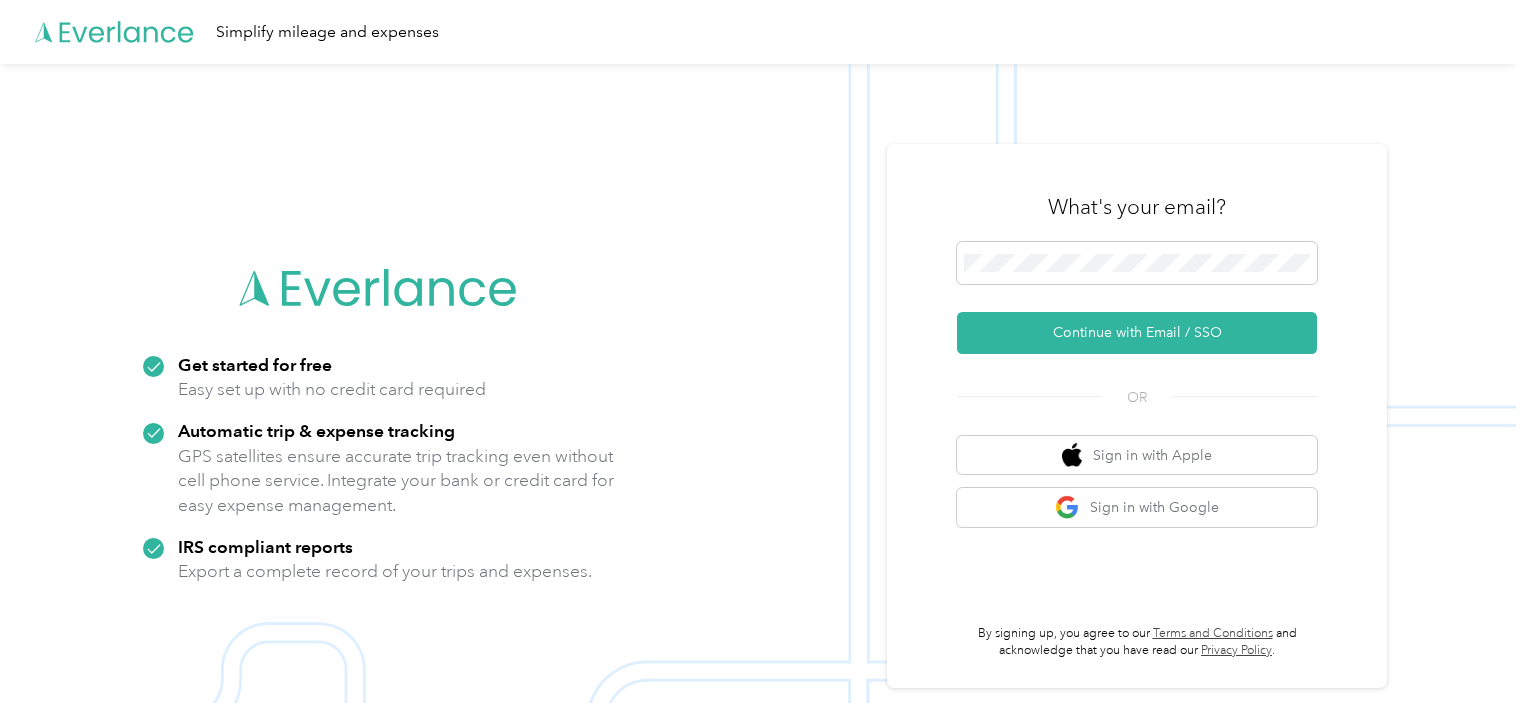 scroll, scrollTop: 0, scrollLeft: 0, axis: both 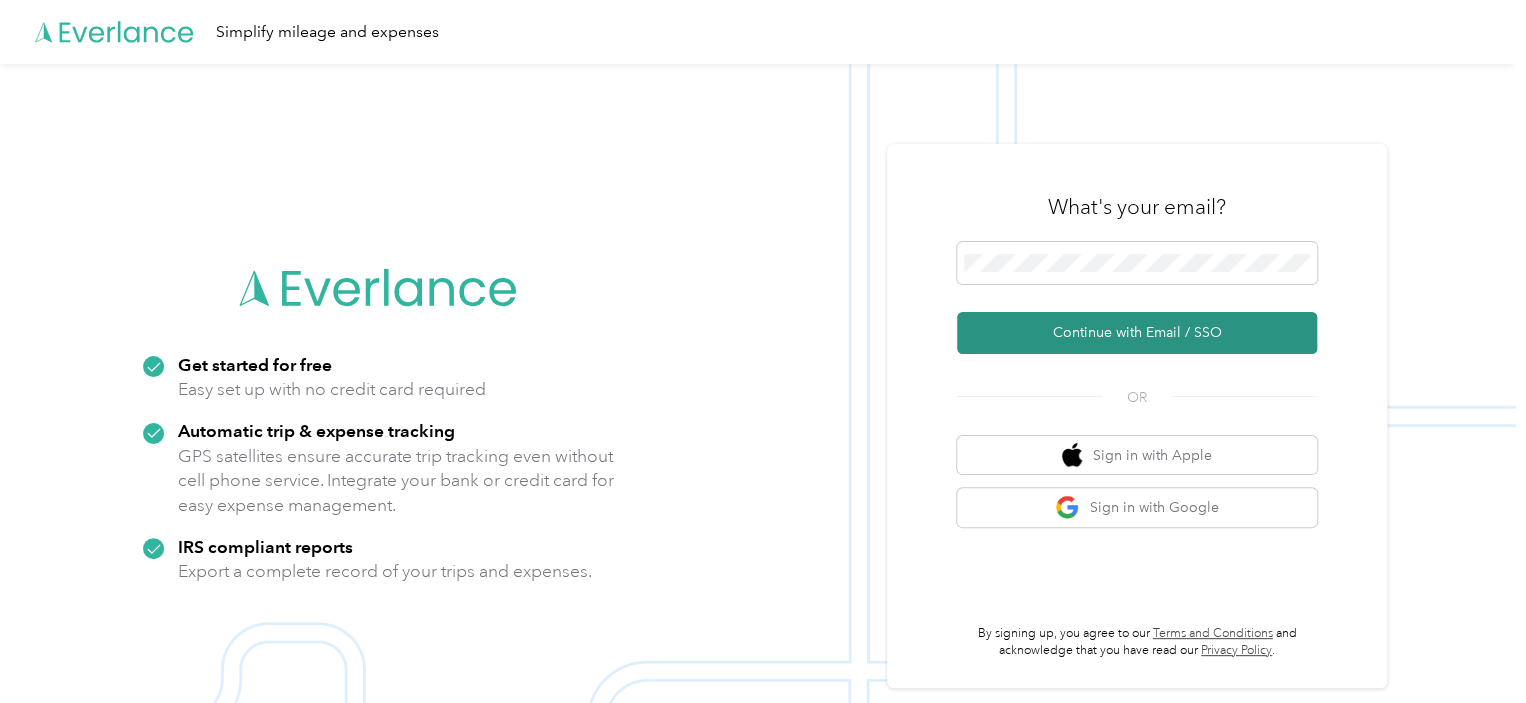 click on "Continue with Email / SSO" at bounding box center [1137, 333] 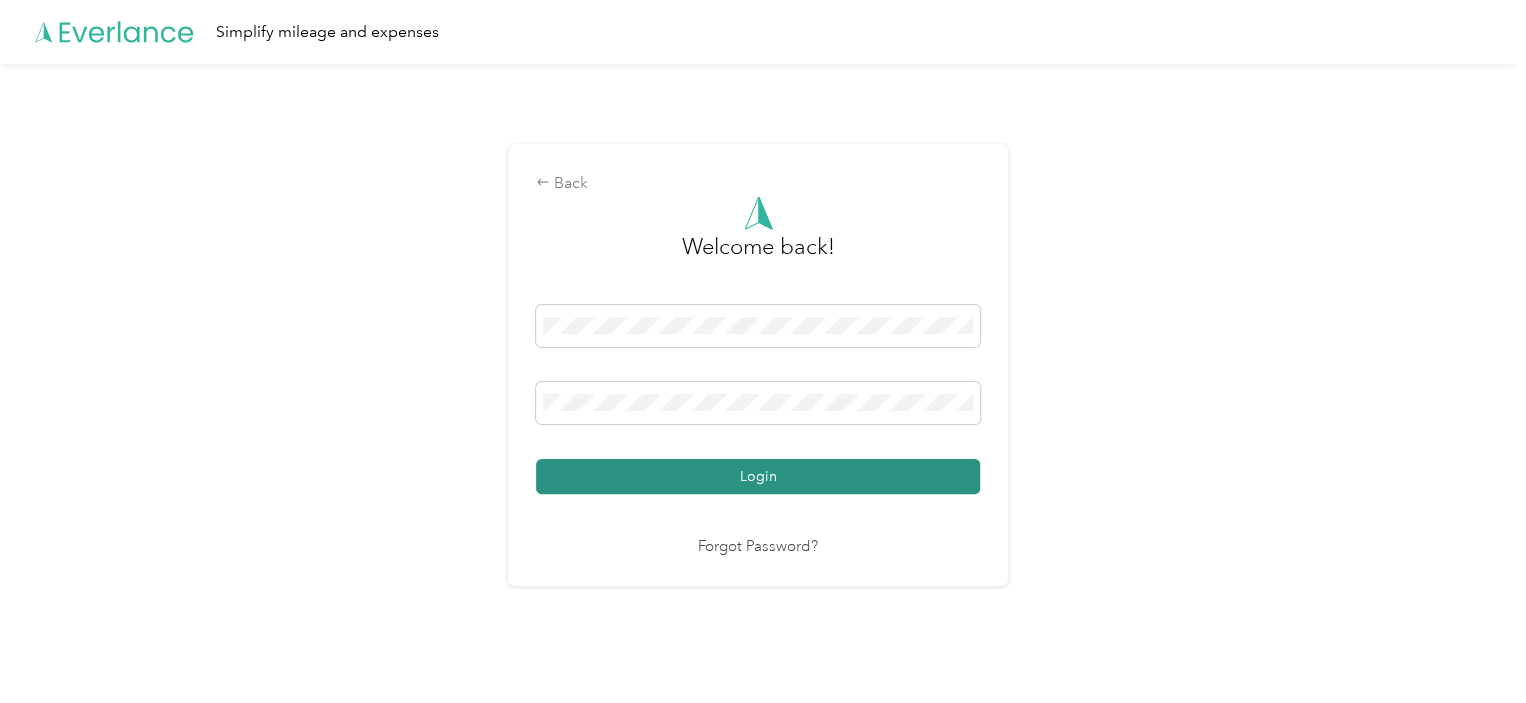 click on "Login" at bounding box center (758, 476) 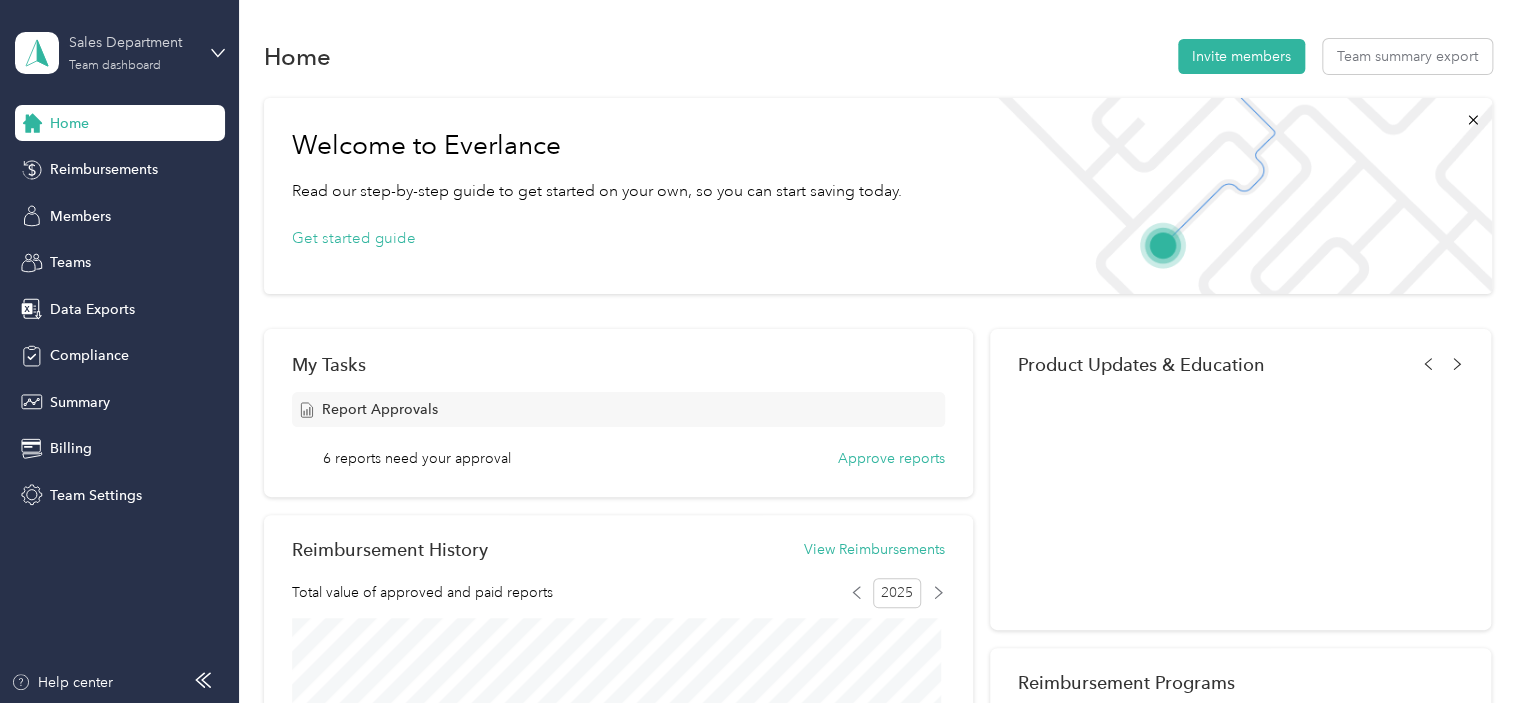 click on "Team dashboard" at bounding box center [115, 66] 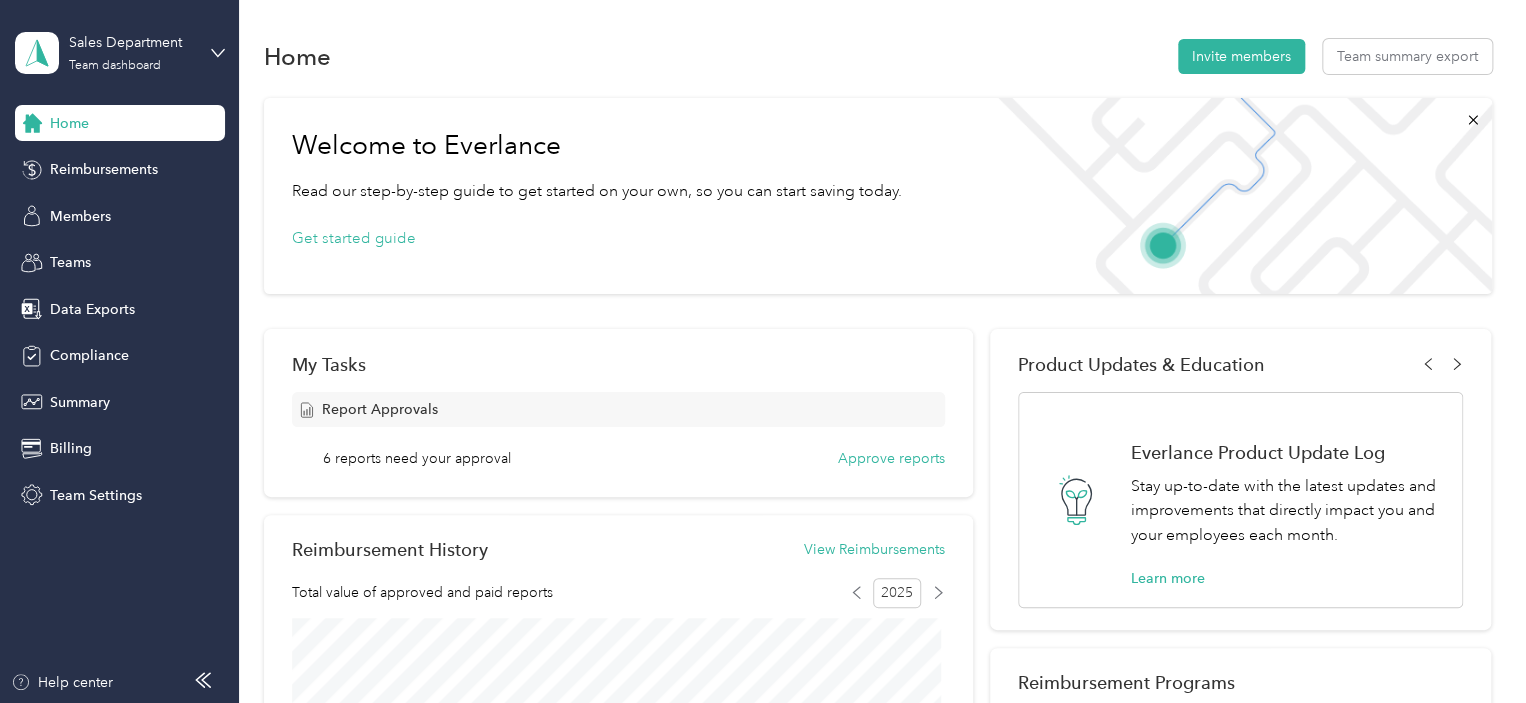 click on "Personal dashboard" at bounding box center (95, 209) 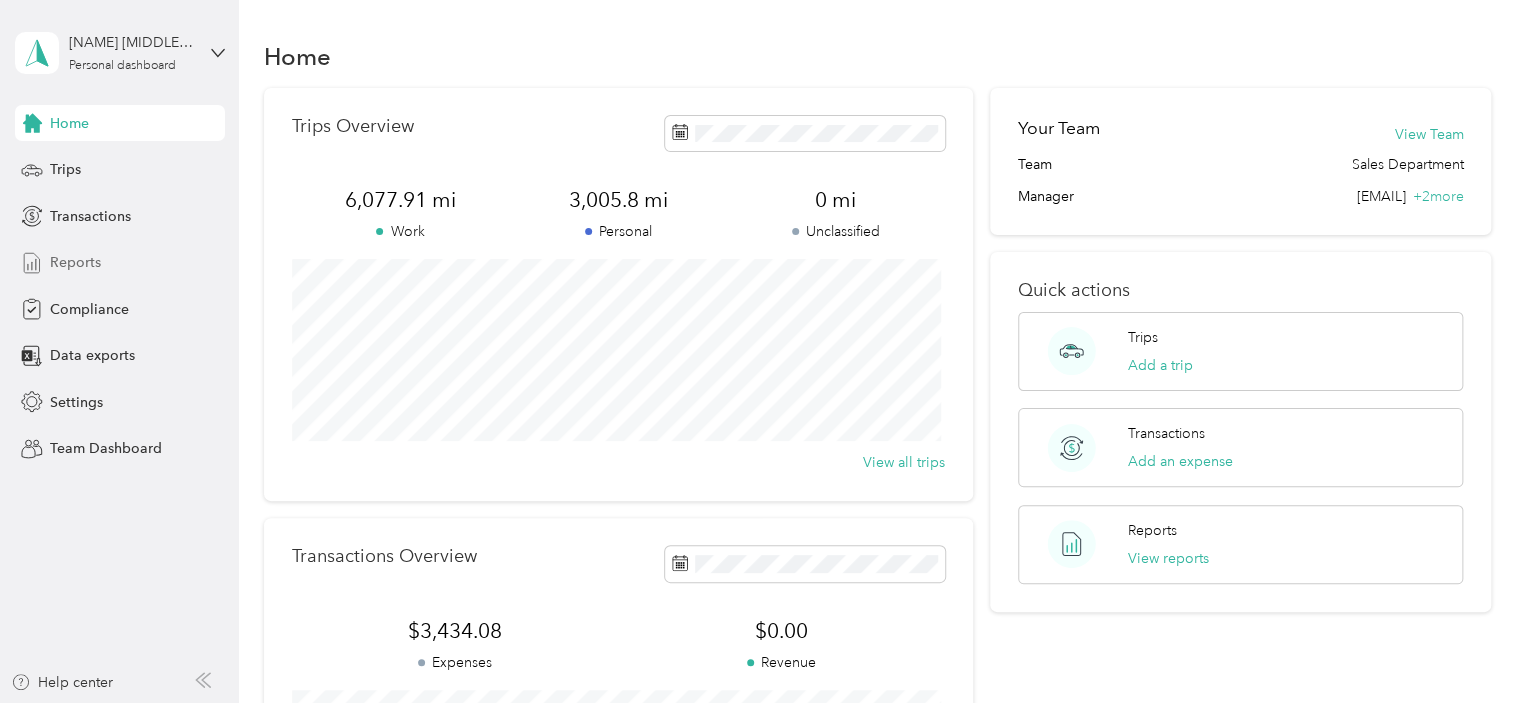 click on "Reports" at bounding box center (75, 262) 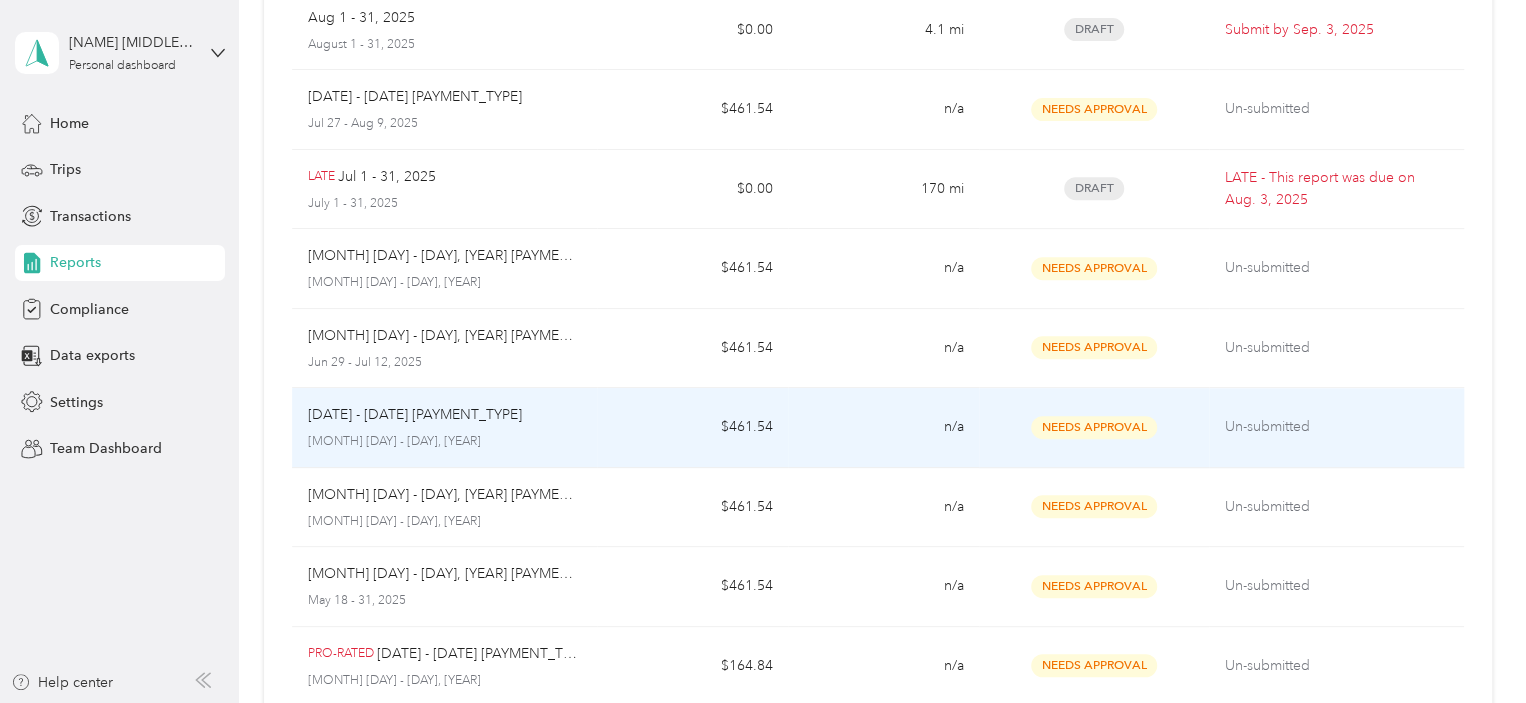 scroll, scrollTop: 591, scrollLeft: 0, axis: vertical 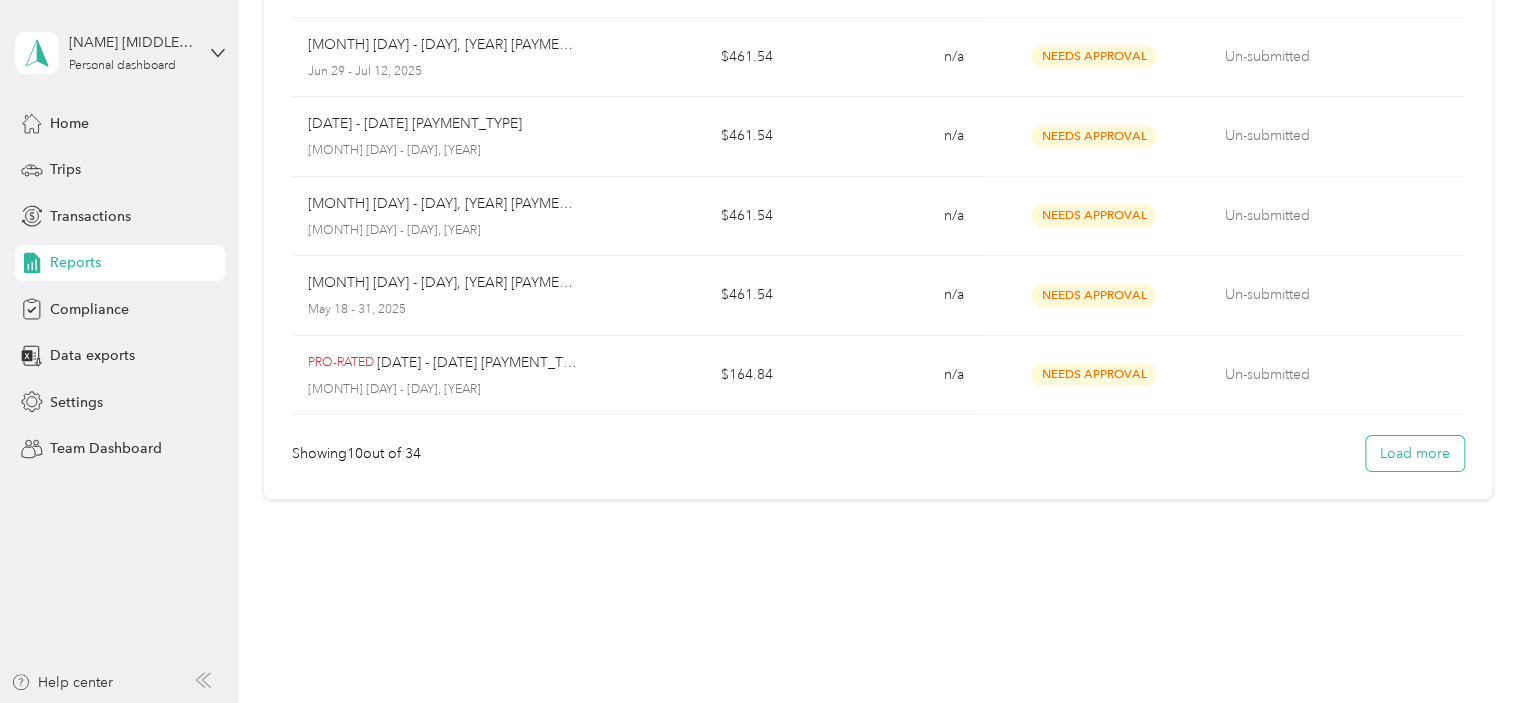 click on "Load more" at bounding box center [1415, 453] 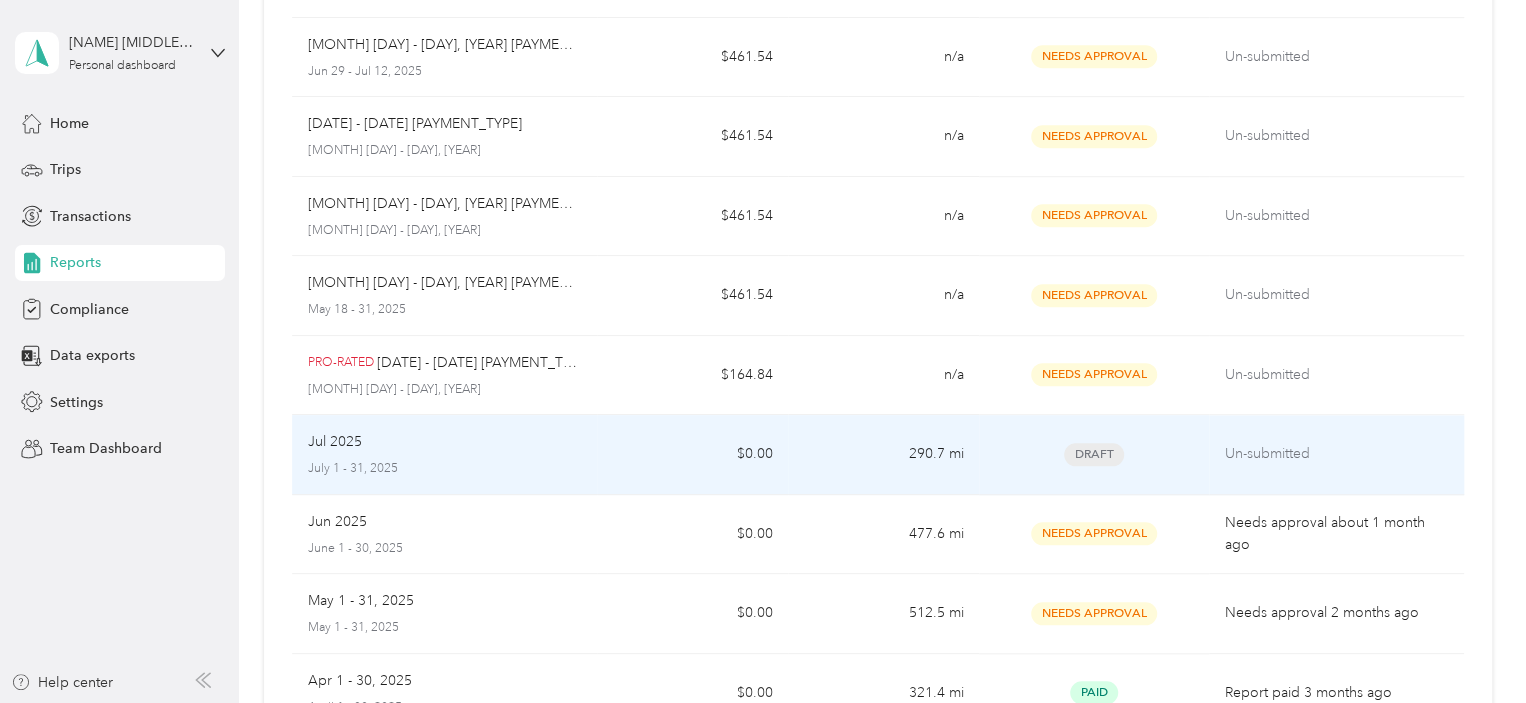 click on "Jul 2025 July 1 - 31, 2025" at bounding box center (445, 454) 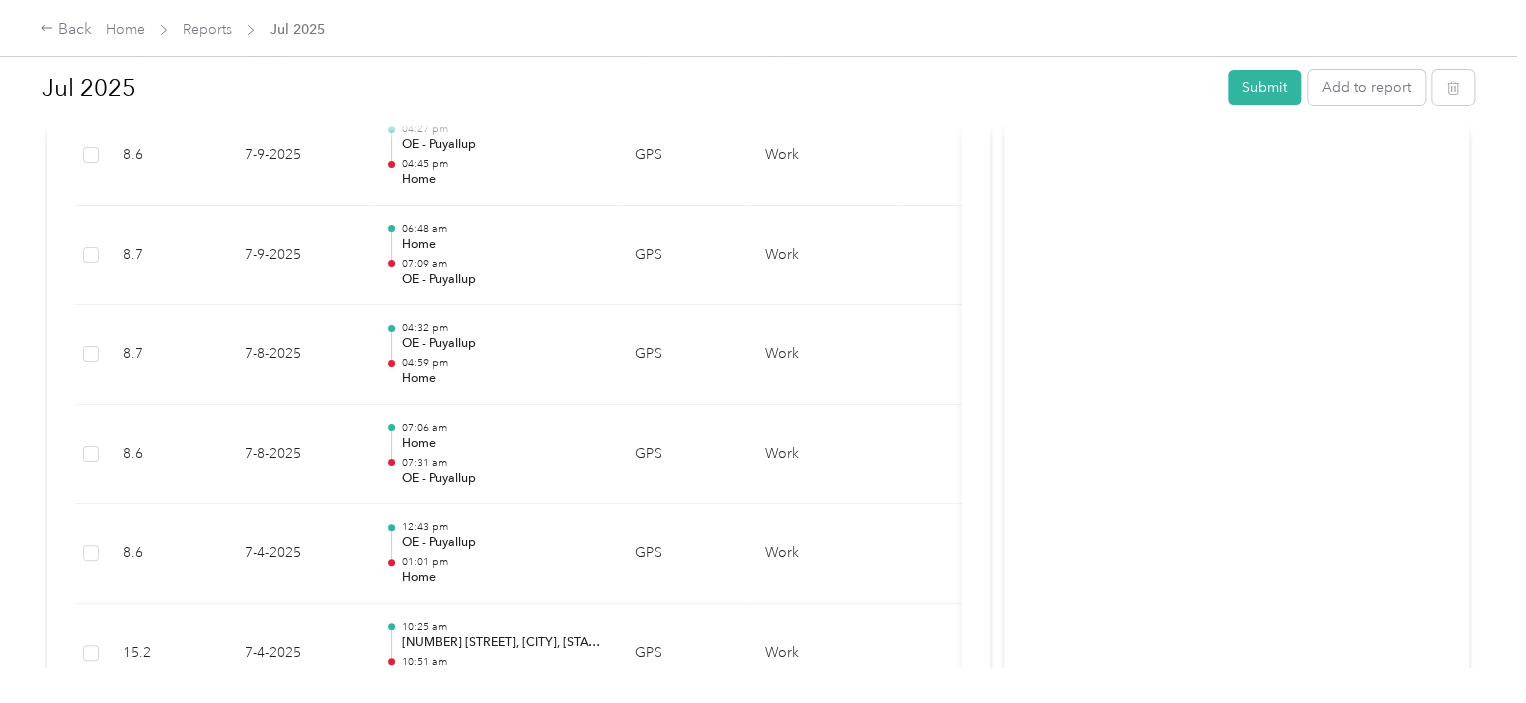 scroll, scrollTop: 3200, scrollLeft: 0, axis: vertical 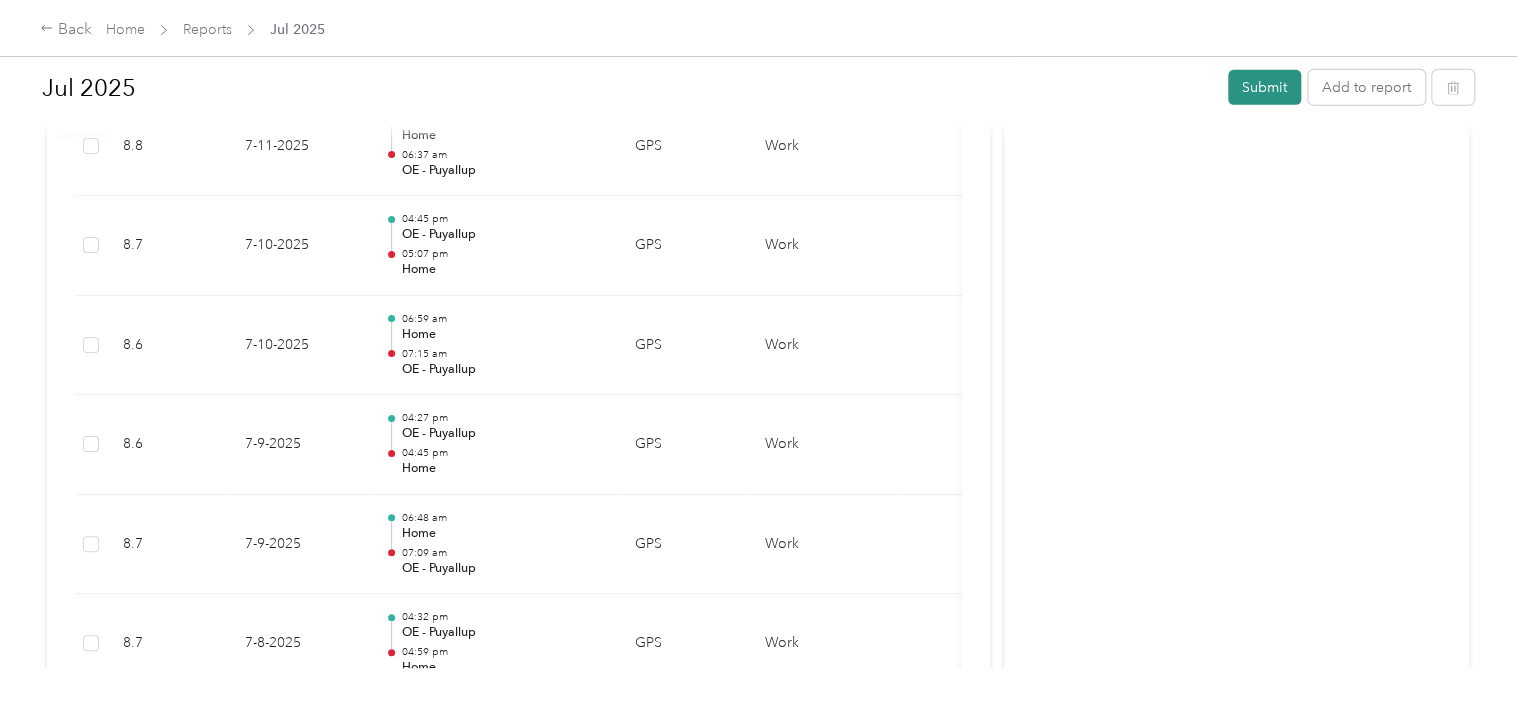 click on "Submit" at bounding box center (1264, 87) 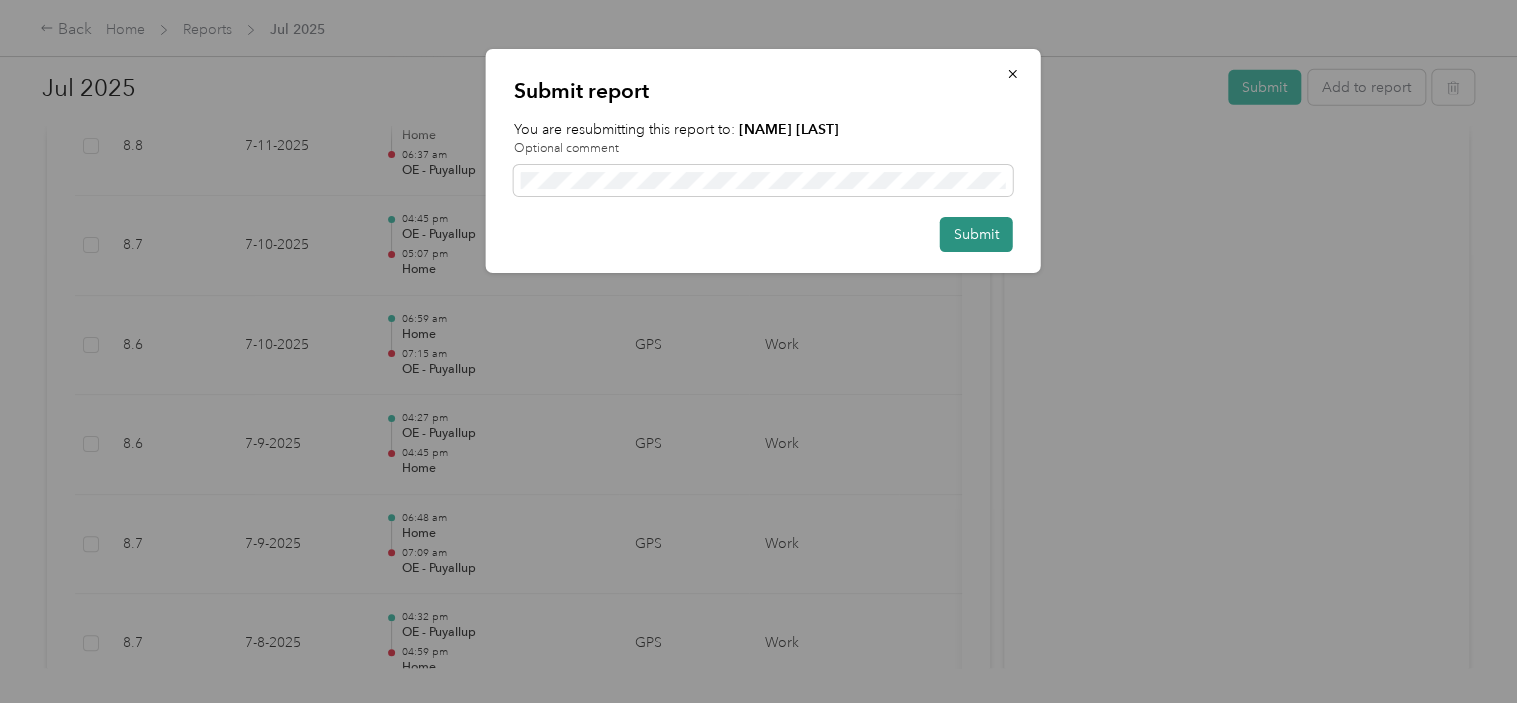 click on "Submit" at bounding box center (976, 234) 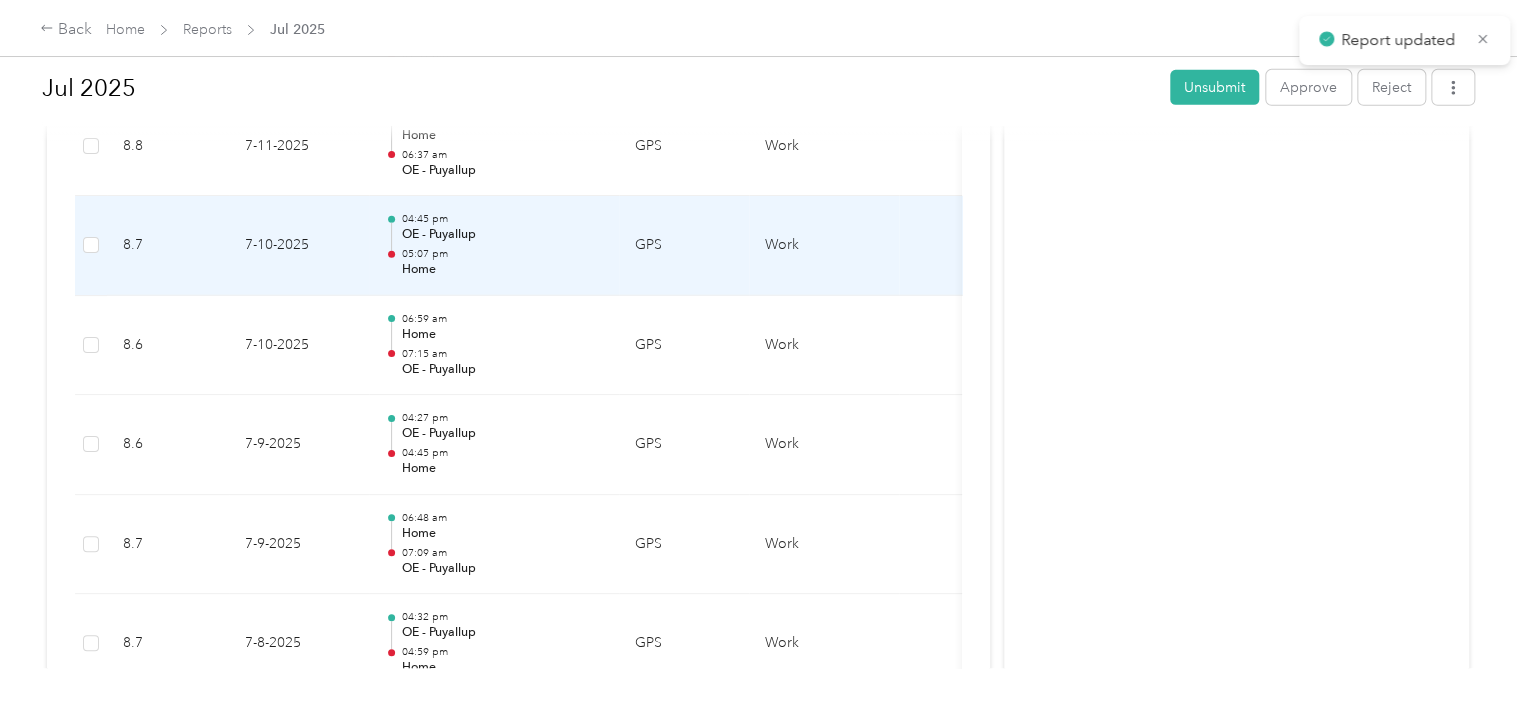 scroll, scrollTop: 2700, scrollLeft: 0, axis: vertical 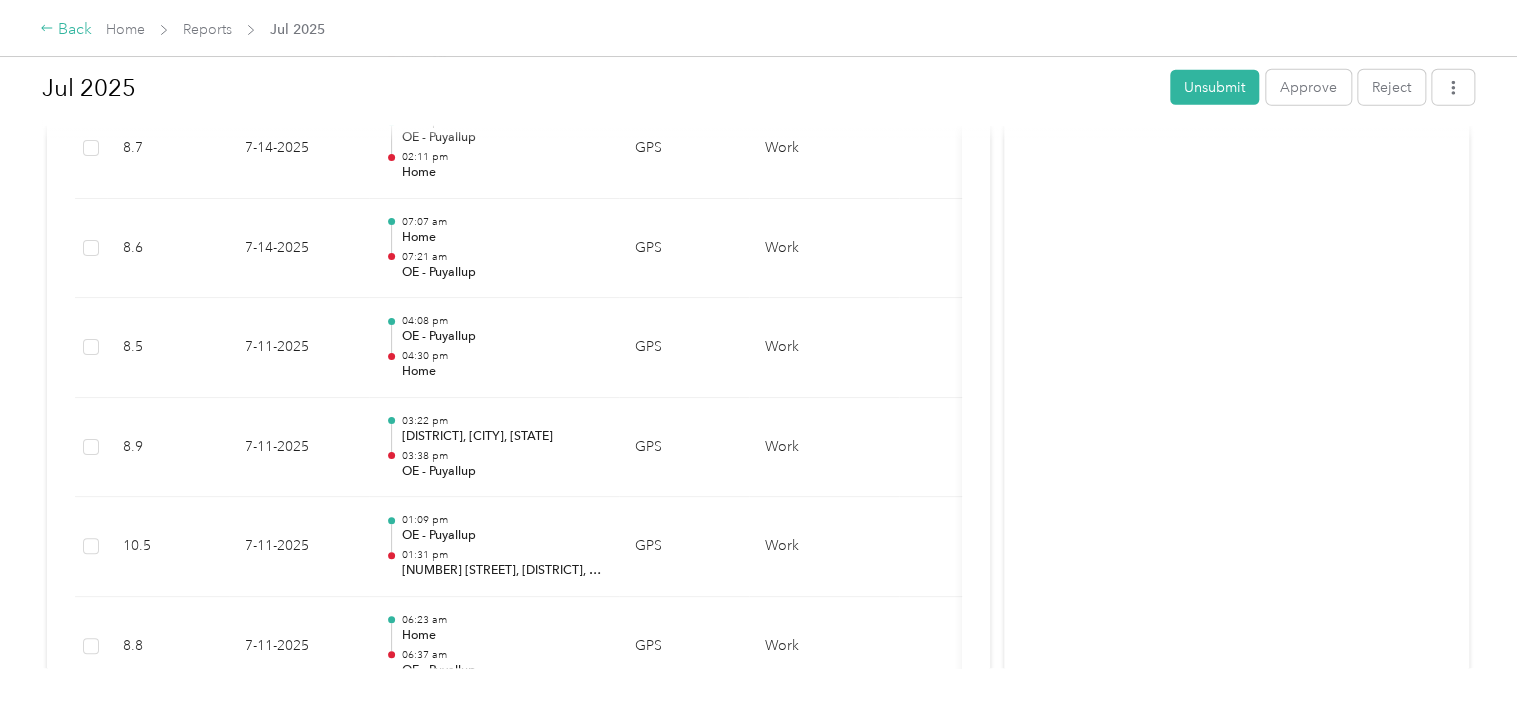 click on "Back" at bounding box center [66, 30] 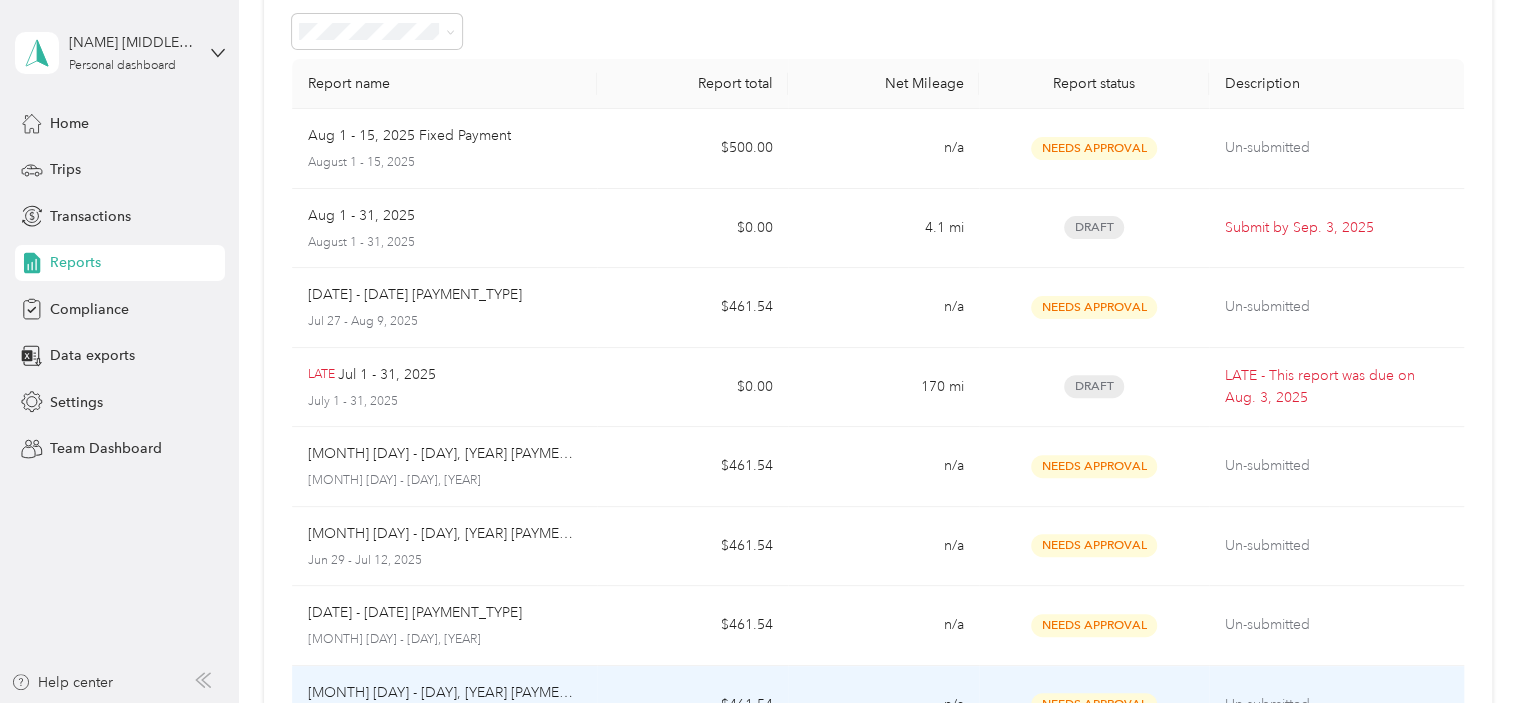 scroll, scrollTop: 100, scrollLeft: 0, axis: vertical 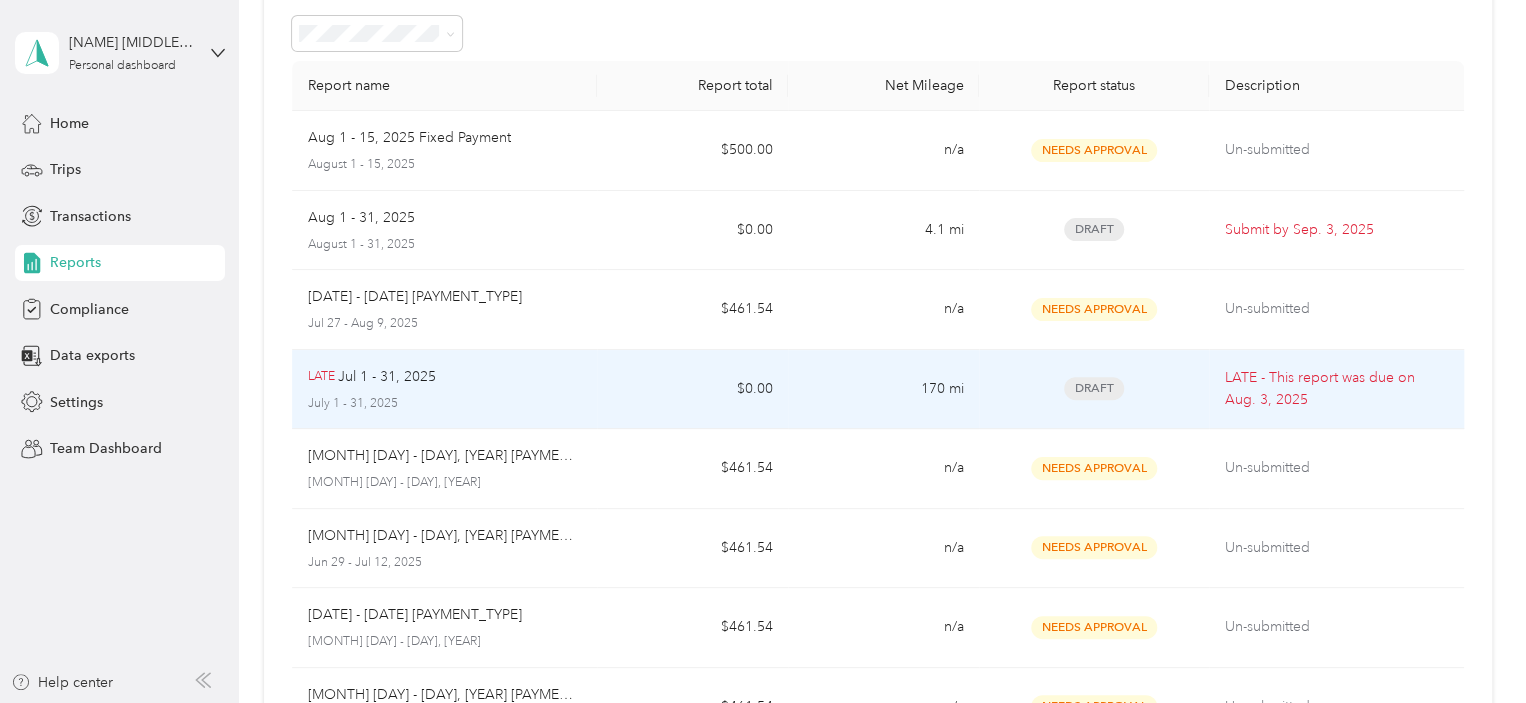 click on "[TIME] [MONTH] [DAY] - [DAY], [YEAR]" at bounding box center (445, 377) 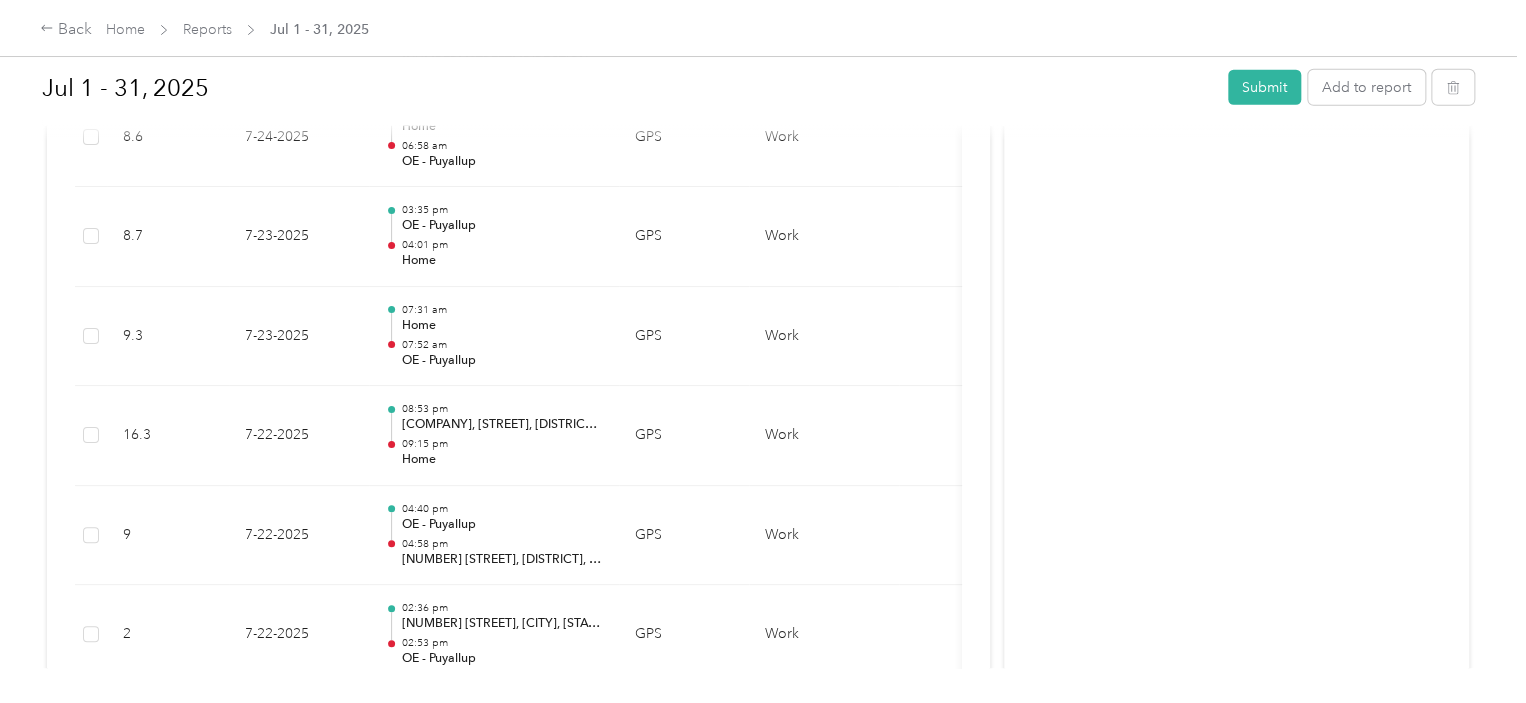 scroll, scrollTop: 2300, scrollLeft: 0, axis: vertical 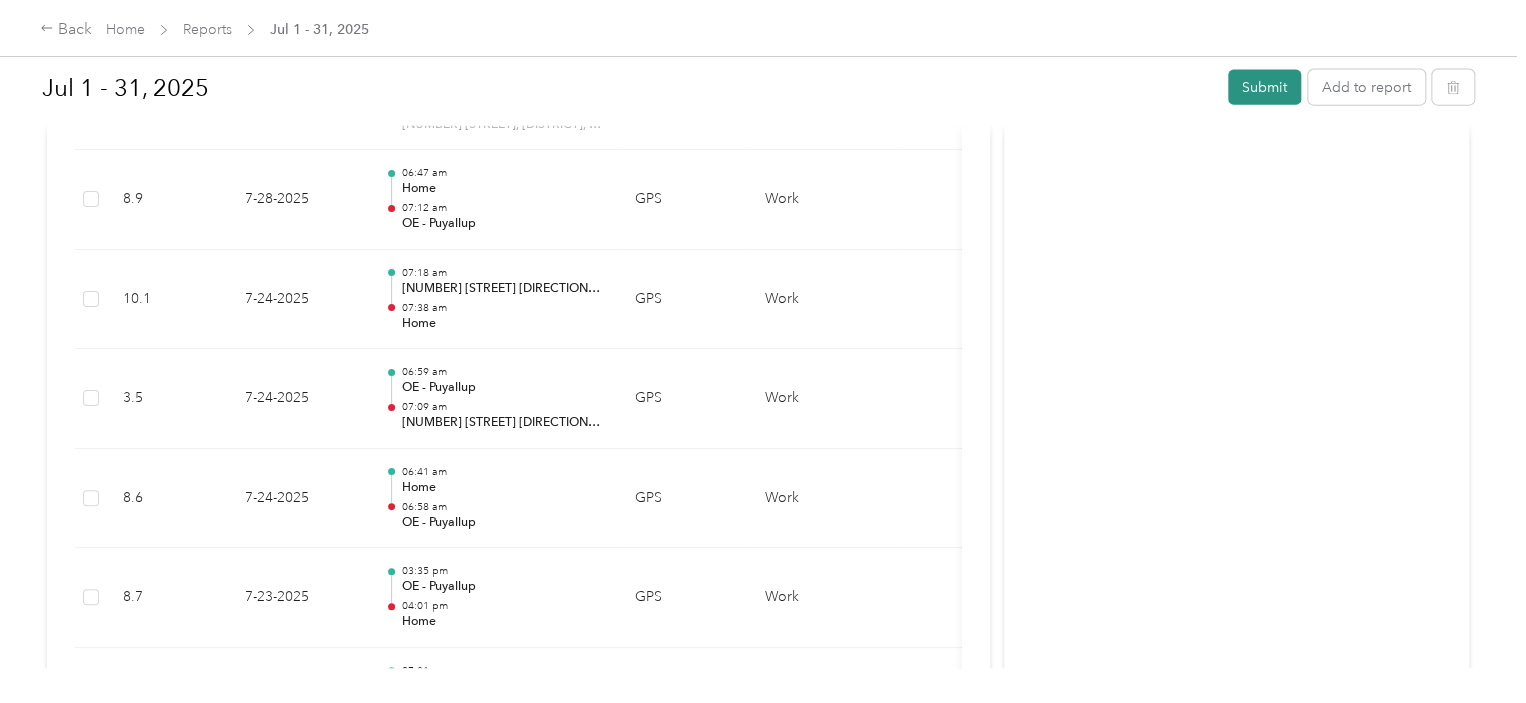 click on "Submit" at bounding box center [1264, 87] 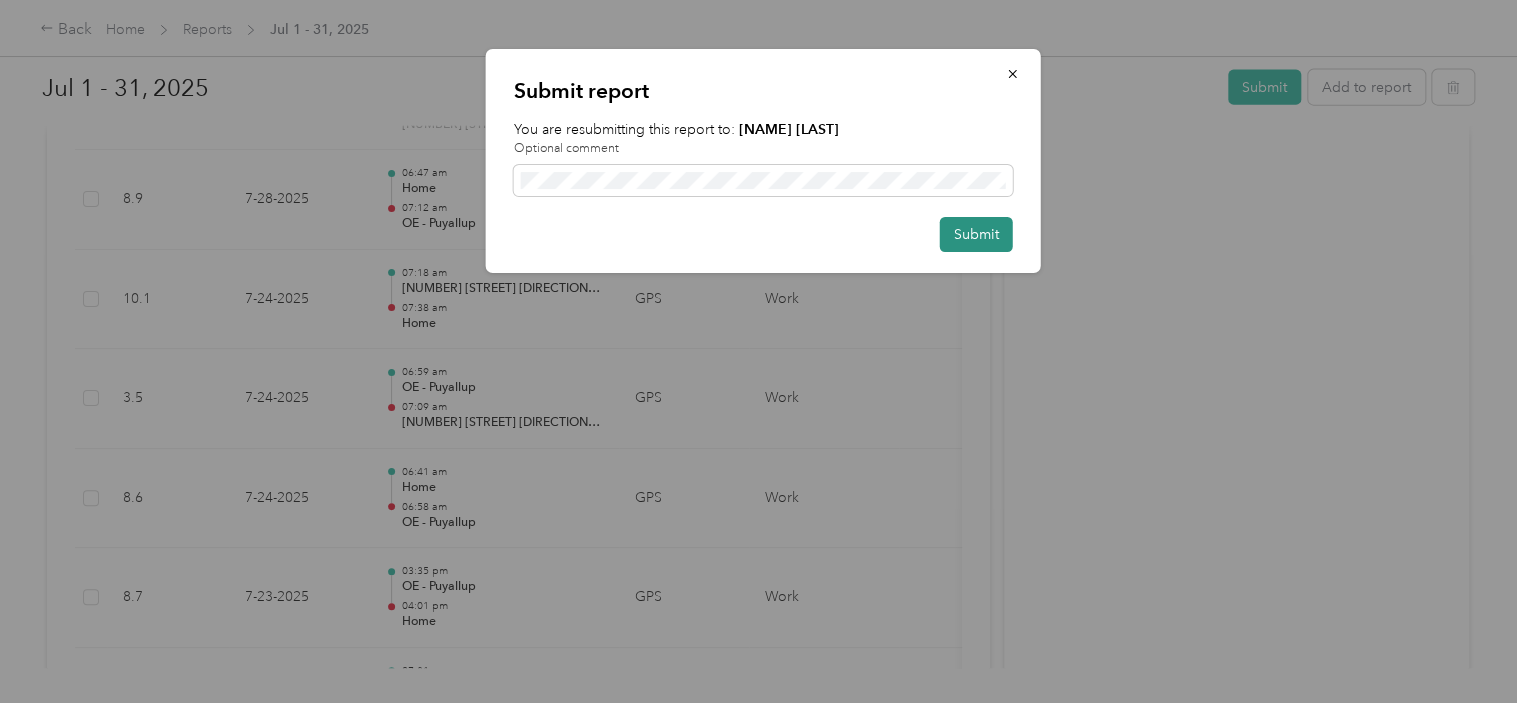 click on "Submit" at bounding box center (976, 234) 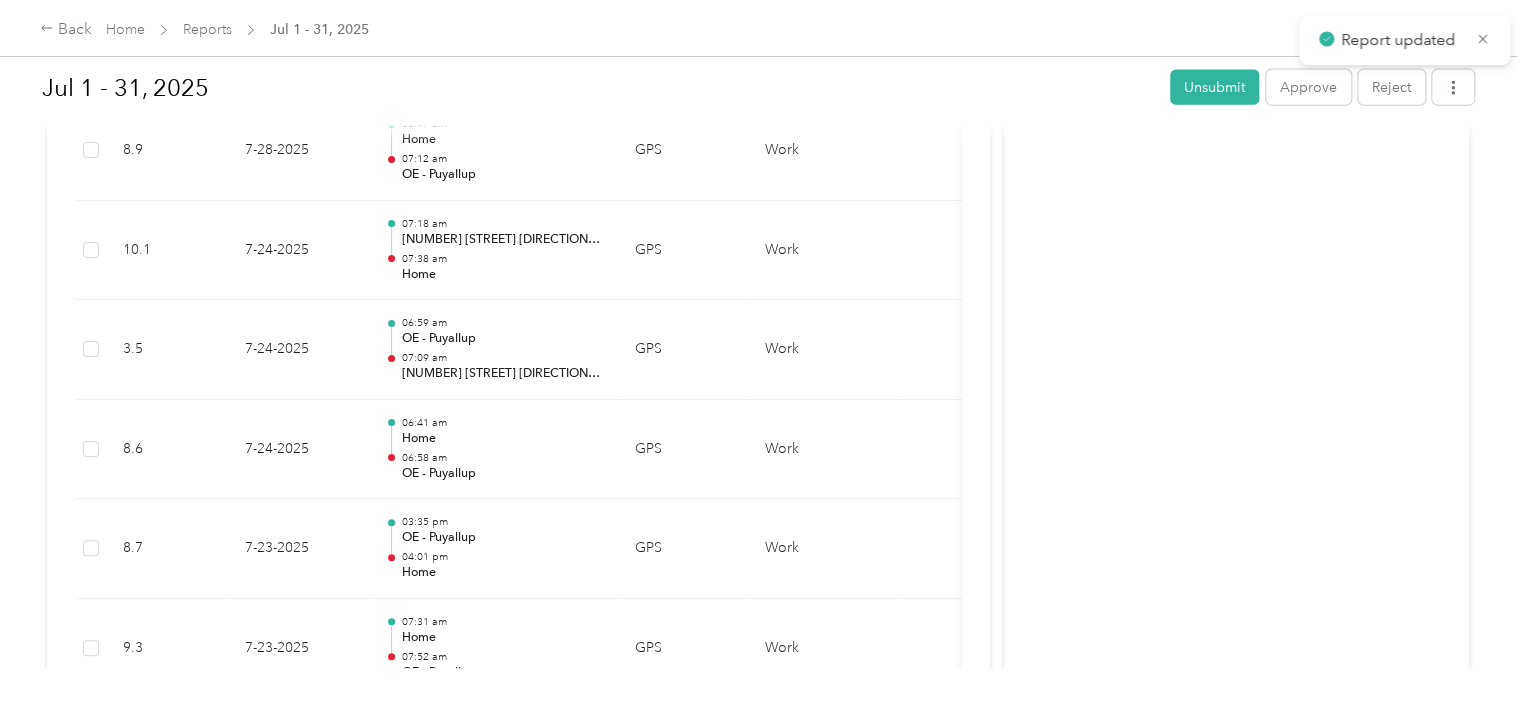 scroll, scrollTop: 2250, scrollLeft: 0, axis: vertical 